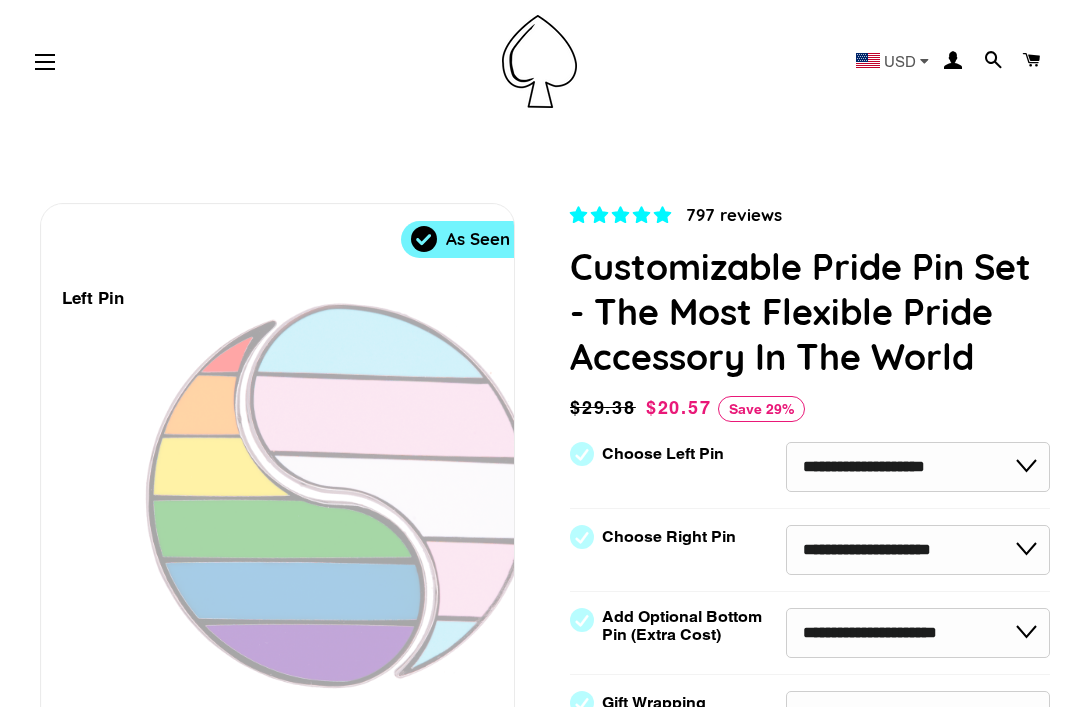 select on "**********" 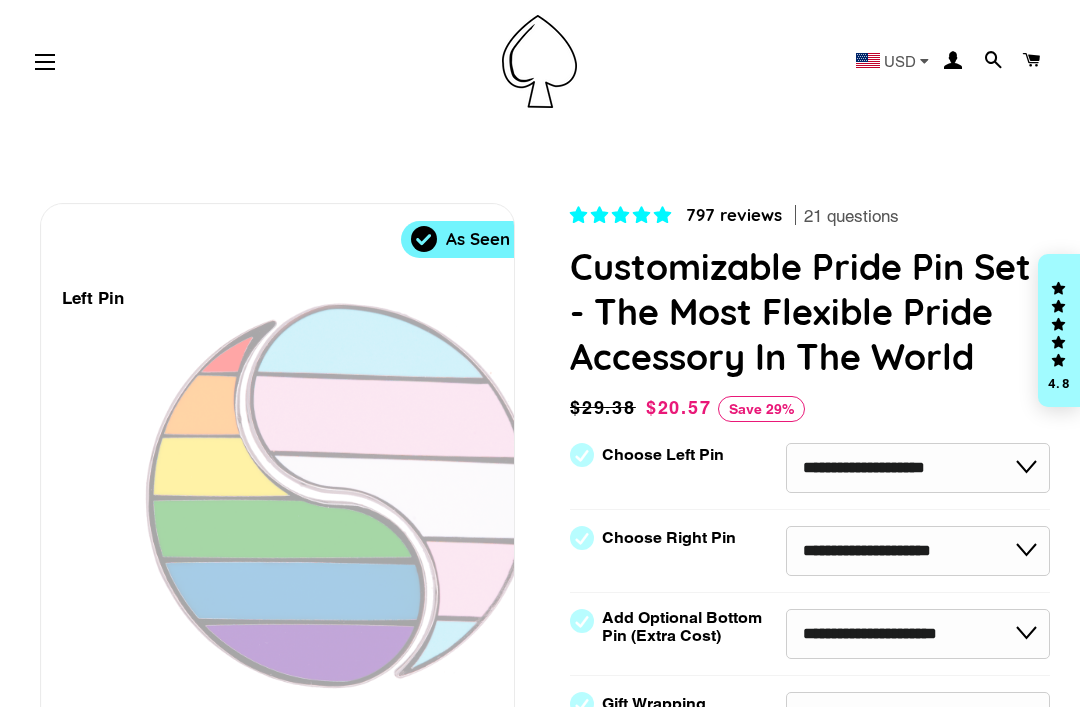 scroll, scrollTop: 0, scrollLeft: 0, axis: both 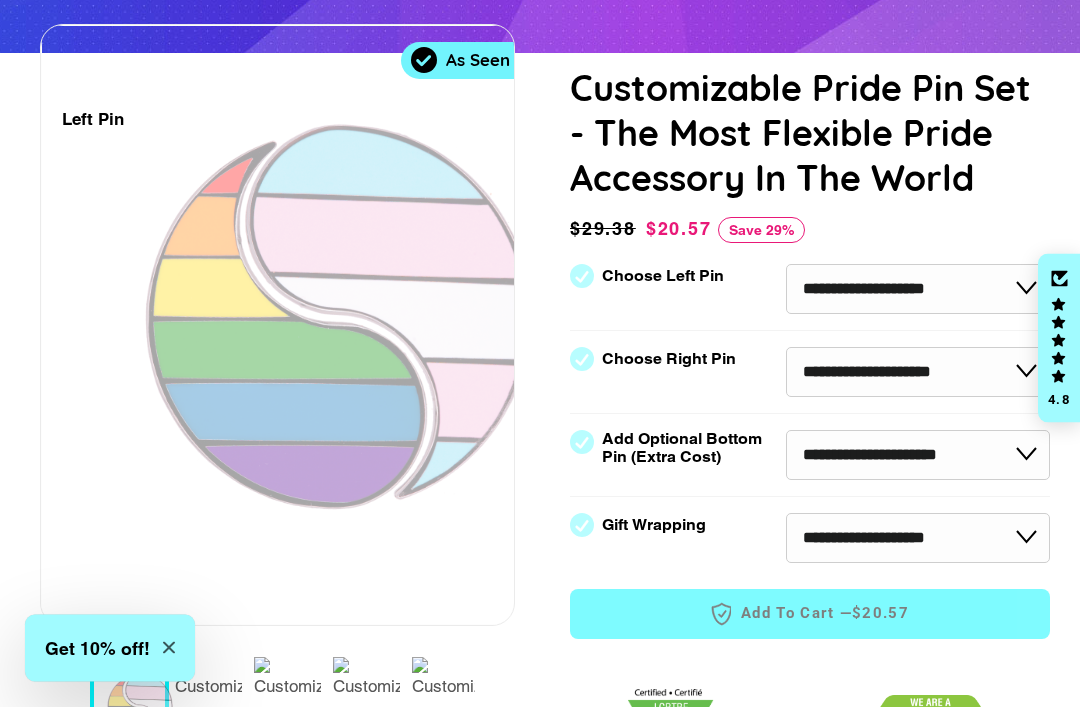 click on "**********" at bounding box center (918, 290) 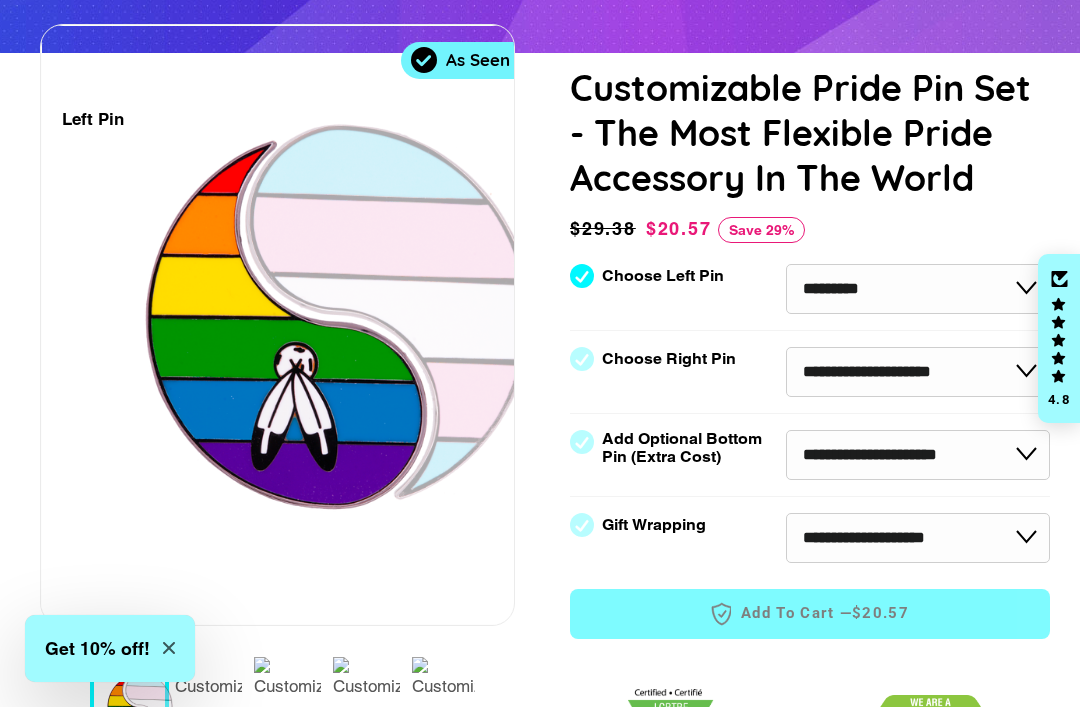 click on "**********" at bounding box center [918, 289] 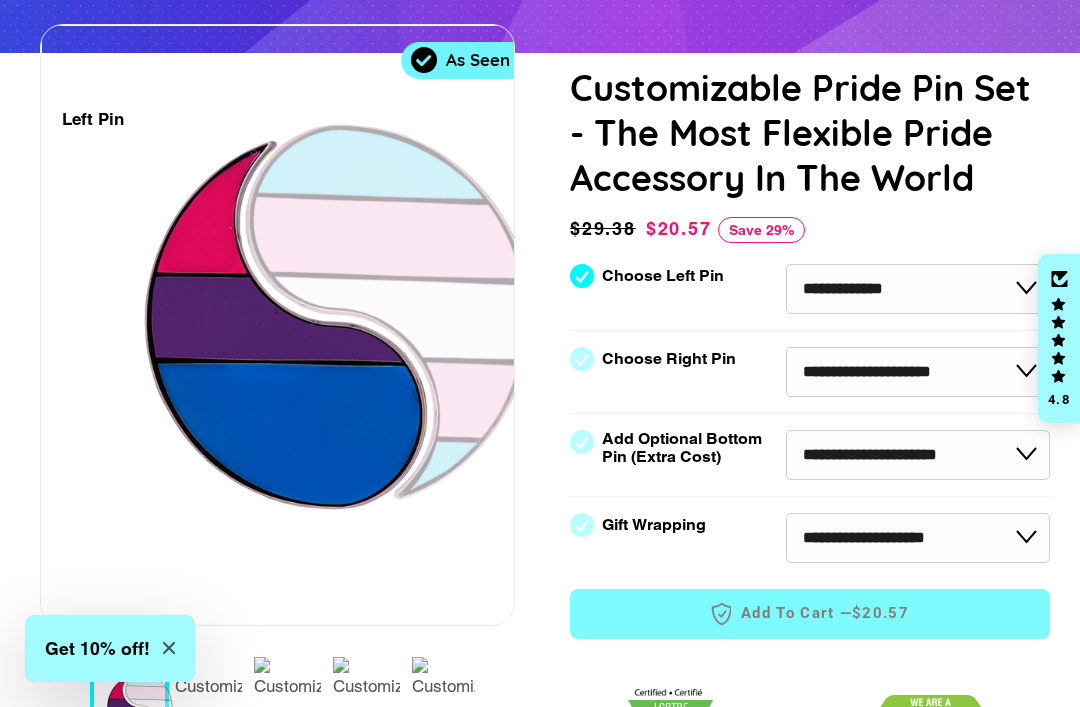 click on "**********" at bounding box center [918, 289] 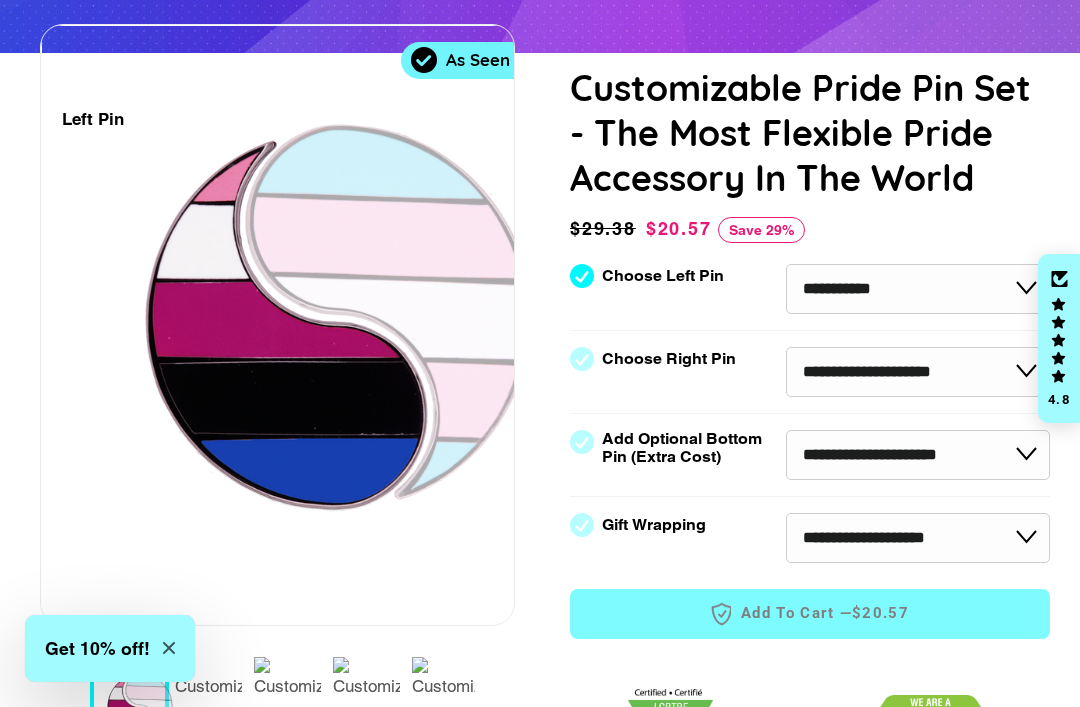 click on "**********" at bounding box center [918, 289] 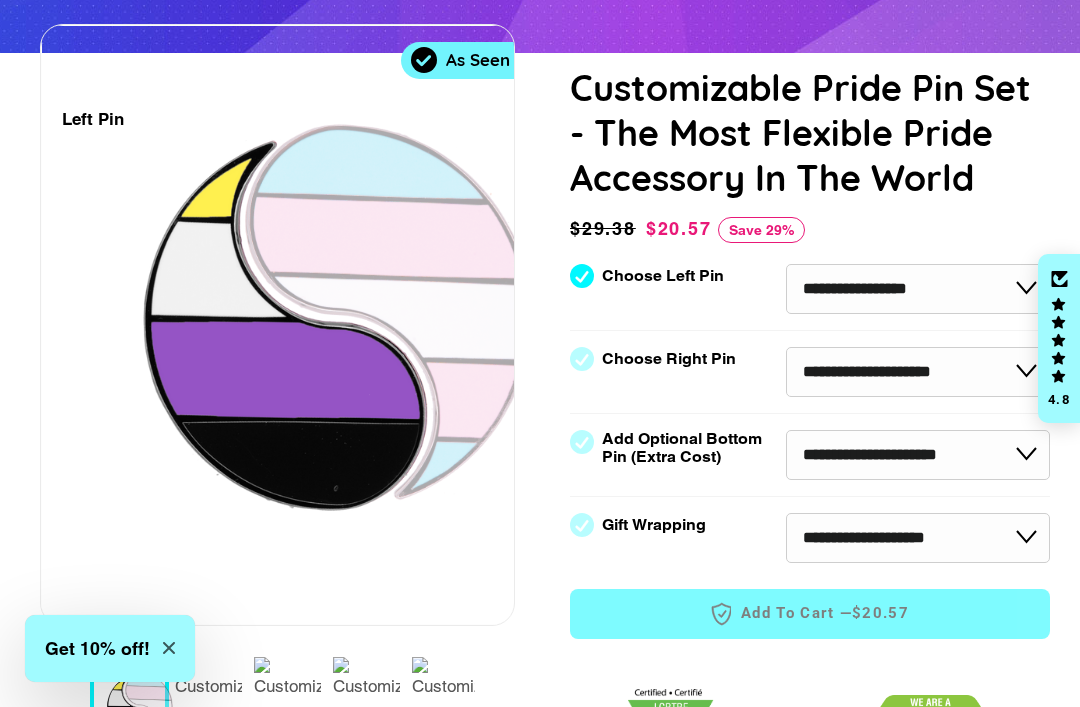 click on "**********" at bounding box center (918, 372) 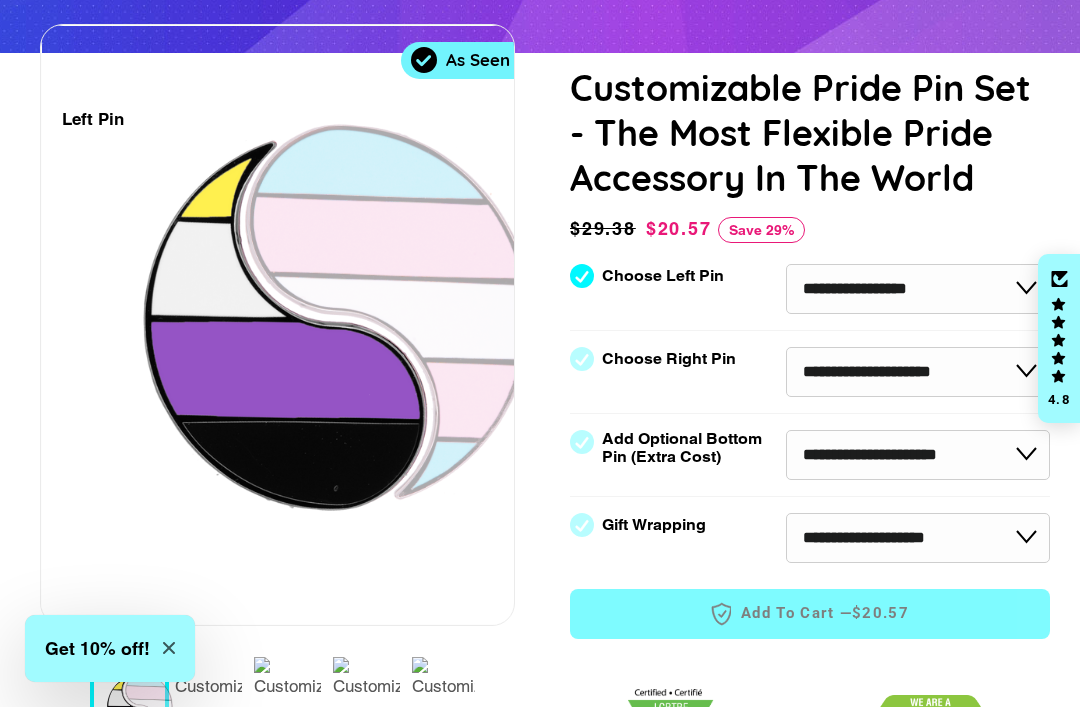 select on "**********" 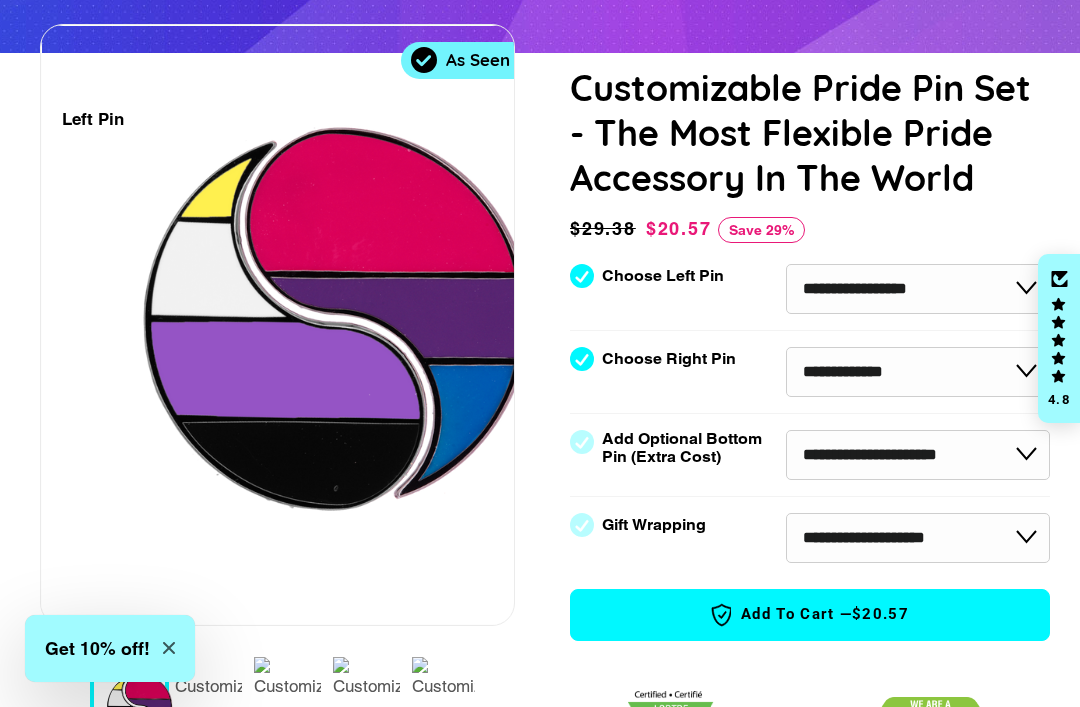 click on "**********" at bounding box center [918, 538] 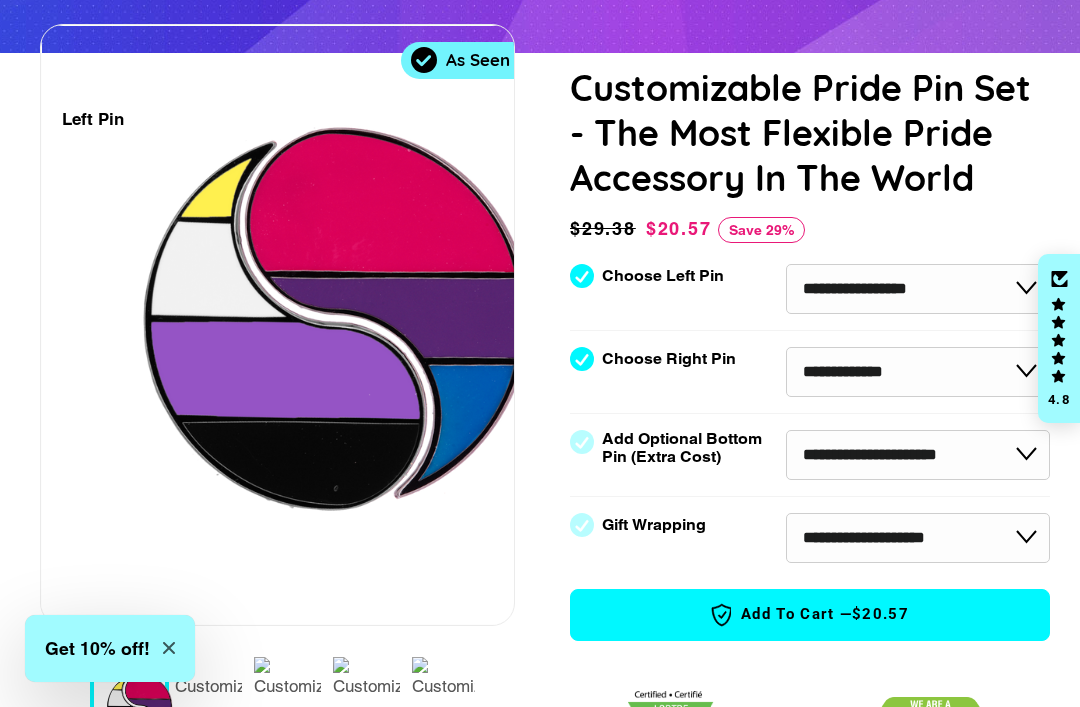 click at bounding box center [379, 312] 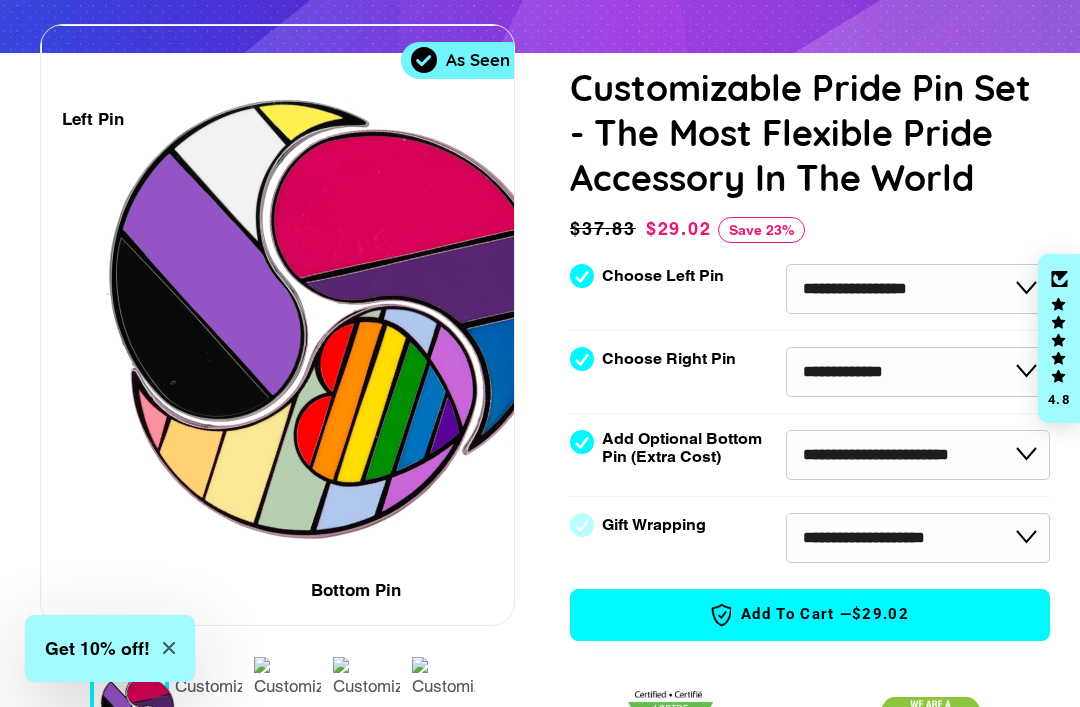 click on "**********" at bounding box center (918, 455) 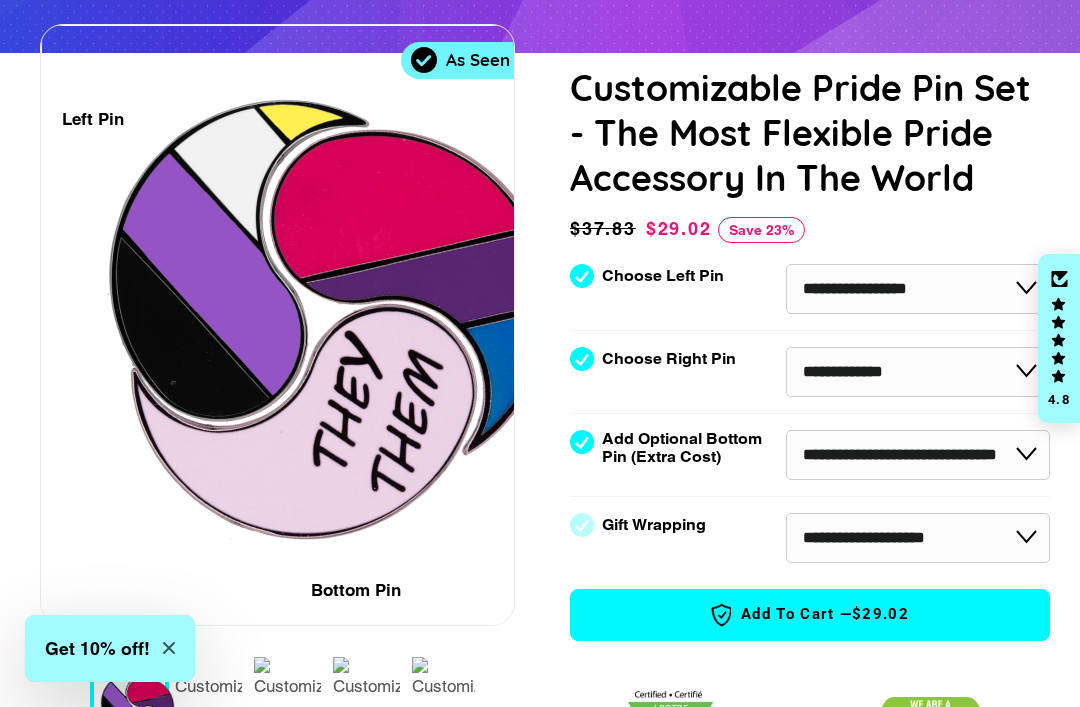 click on "**********" at bounding box center (918, 455) 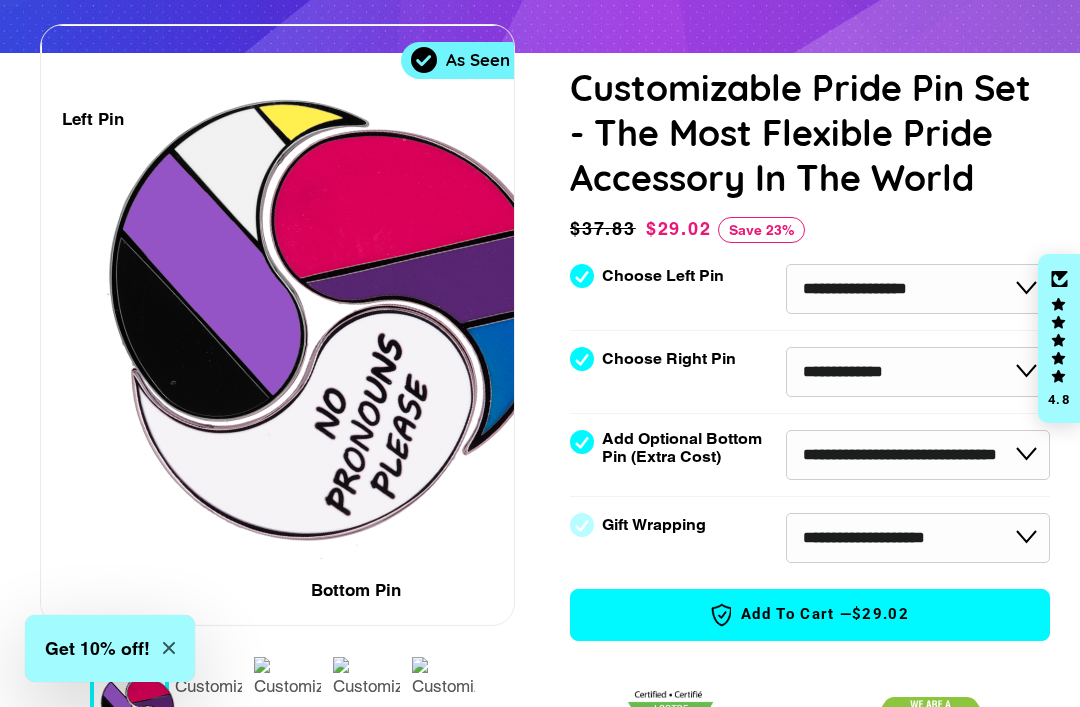 click on "**********" at bounding box center [918, 538] 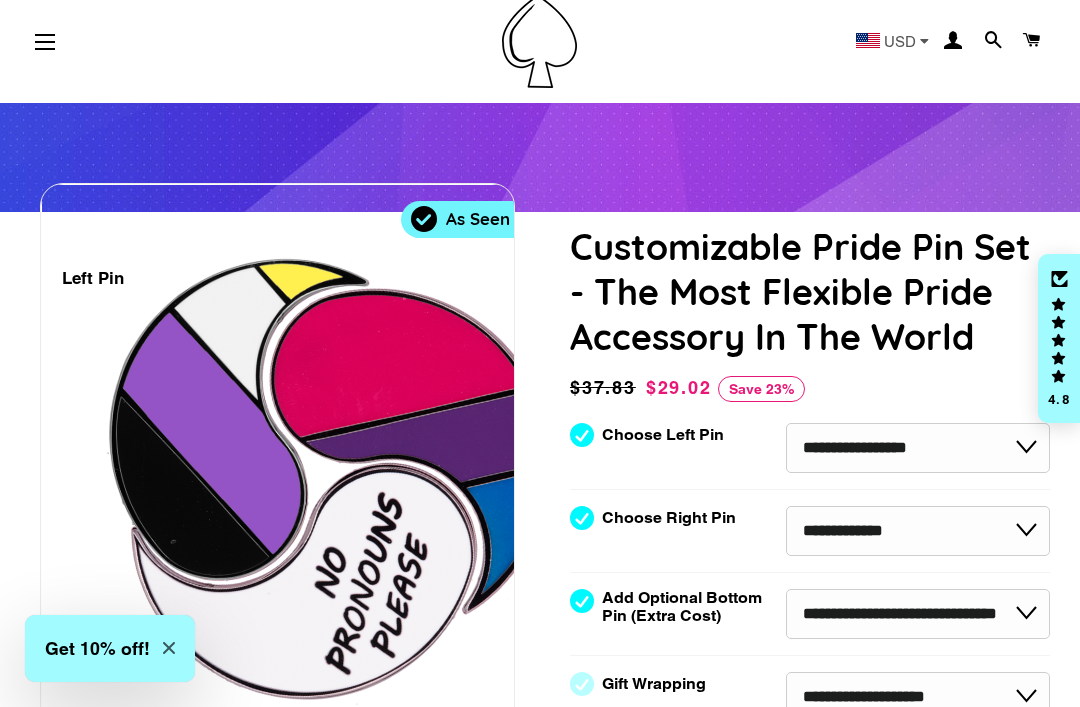 scroll, scrollTop: 0, scrollLeft: 0, axis: both 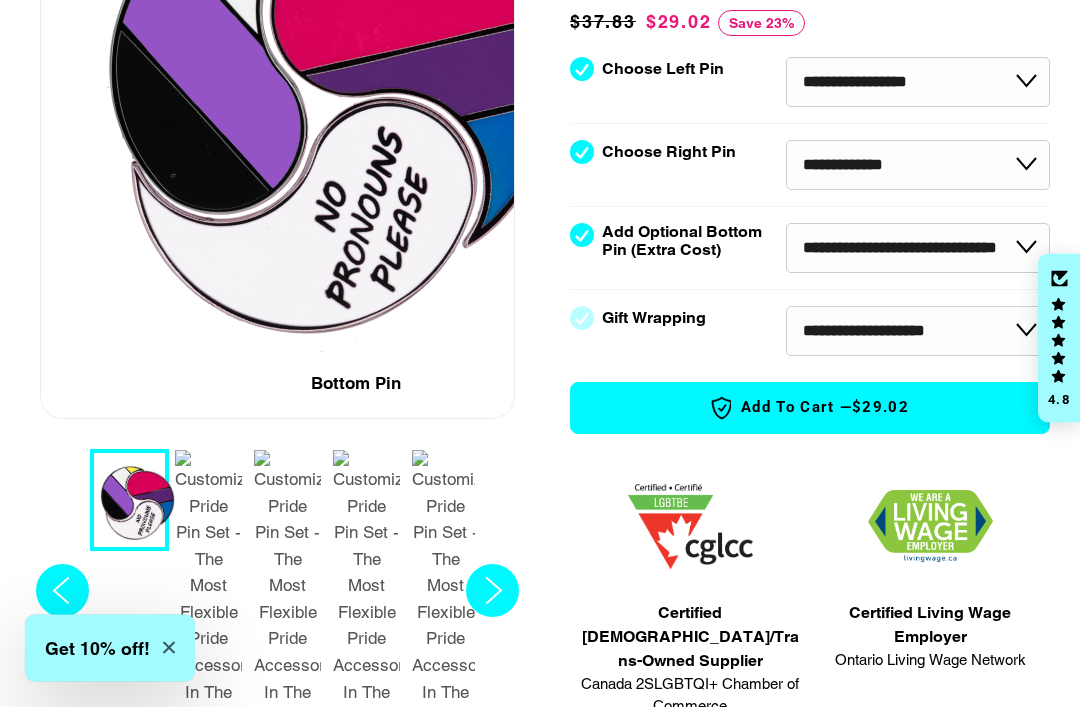 click on "**********" at bounding box center (918, 332) 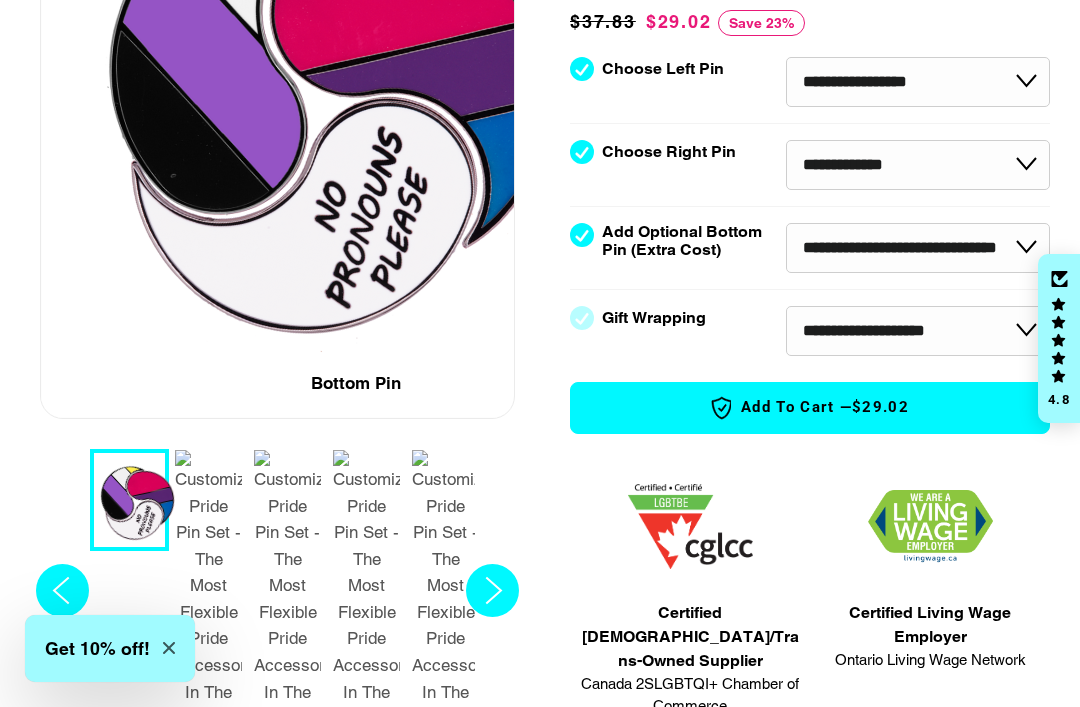 click on "**********" at bounding box center [918, 248] 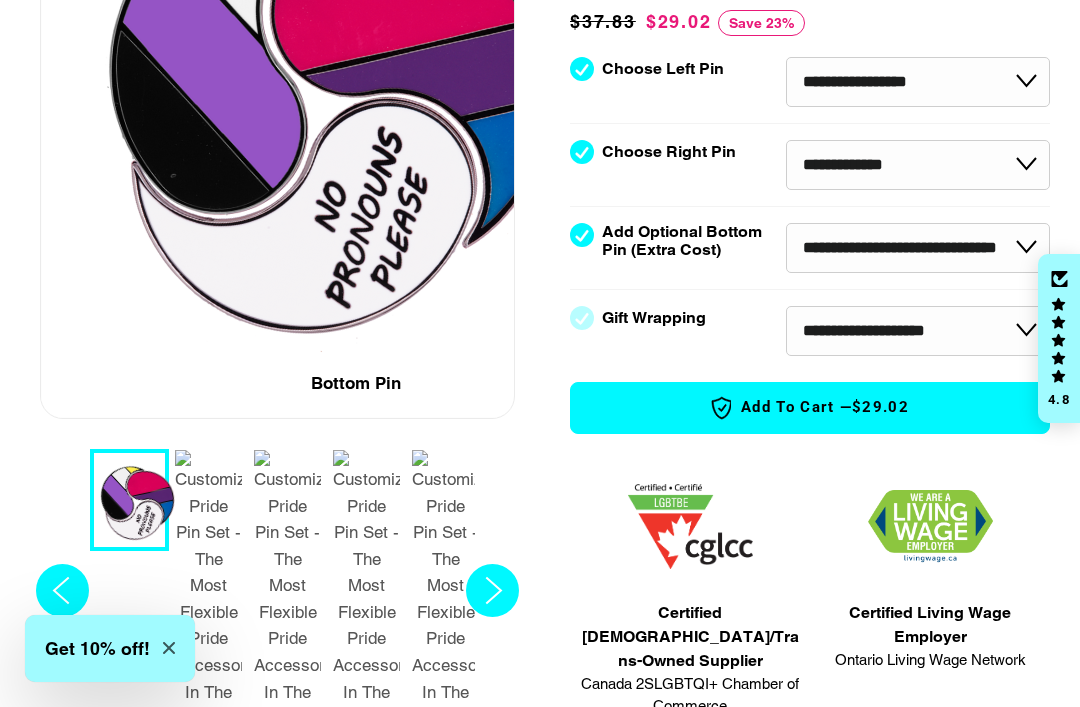click on "**********" at bounding box center [918, 248] 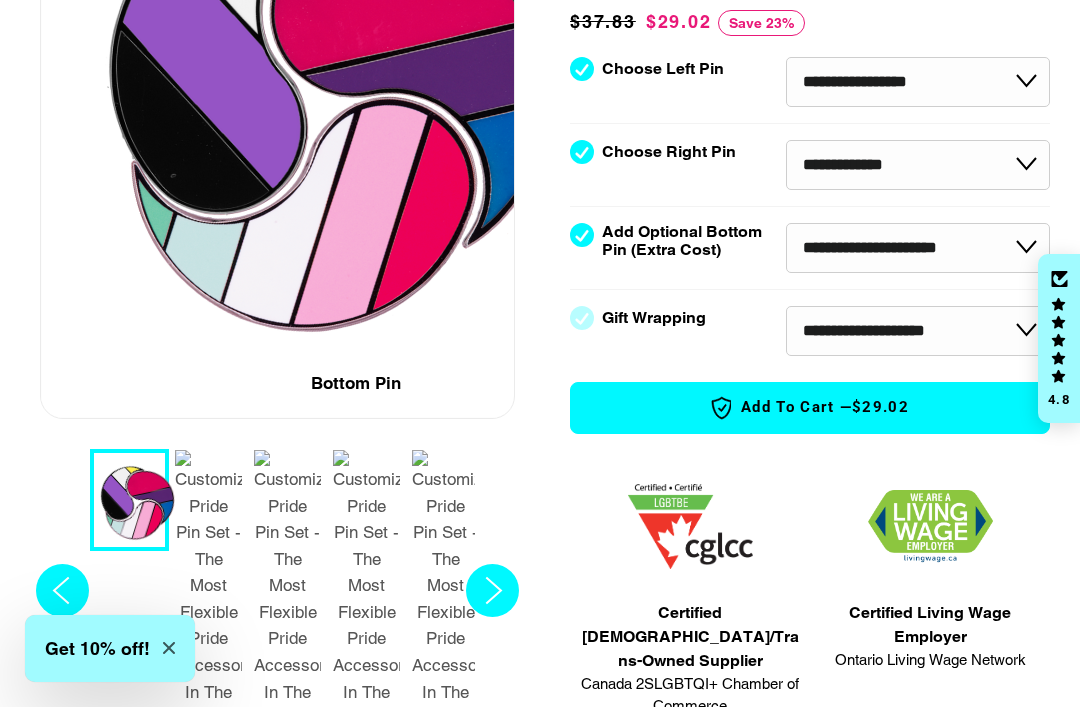 click on "**********" at bounding box center (918, 248) 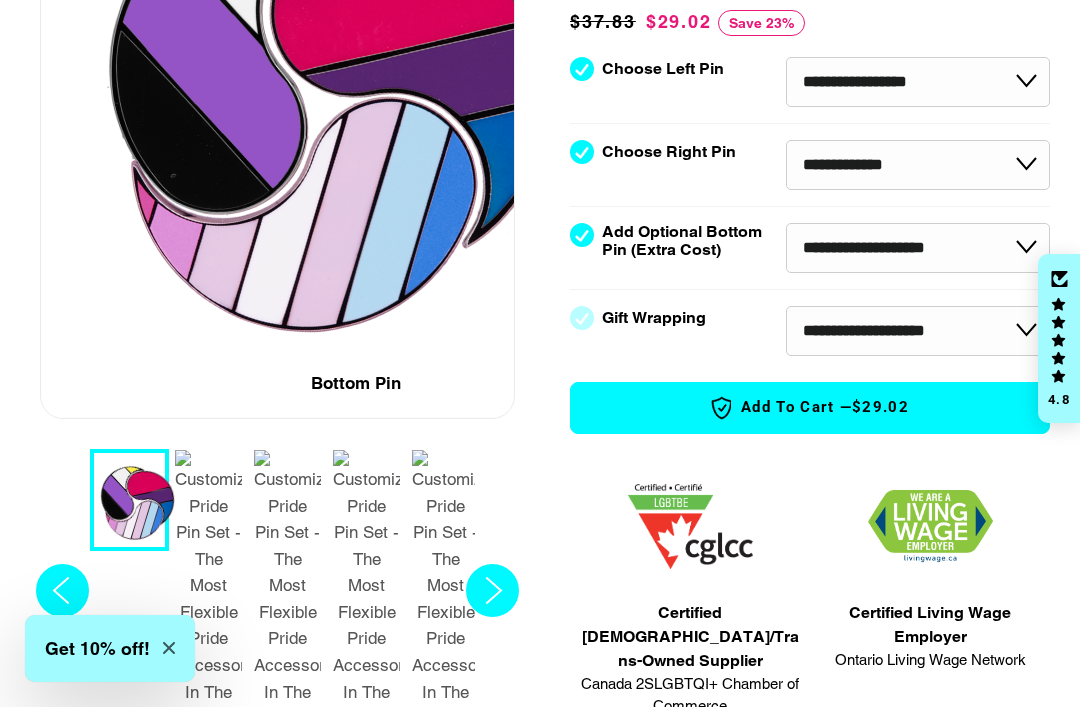 click on "**********" at bounding box center (918, 165) 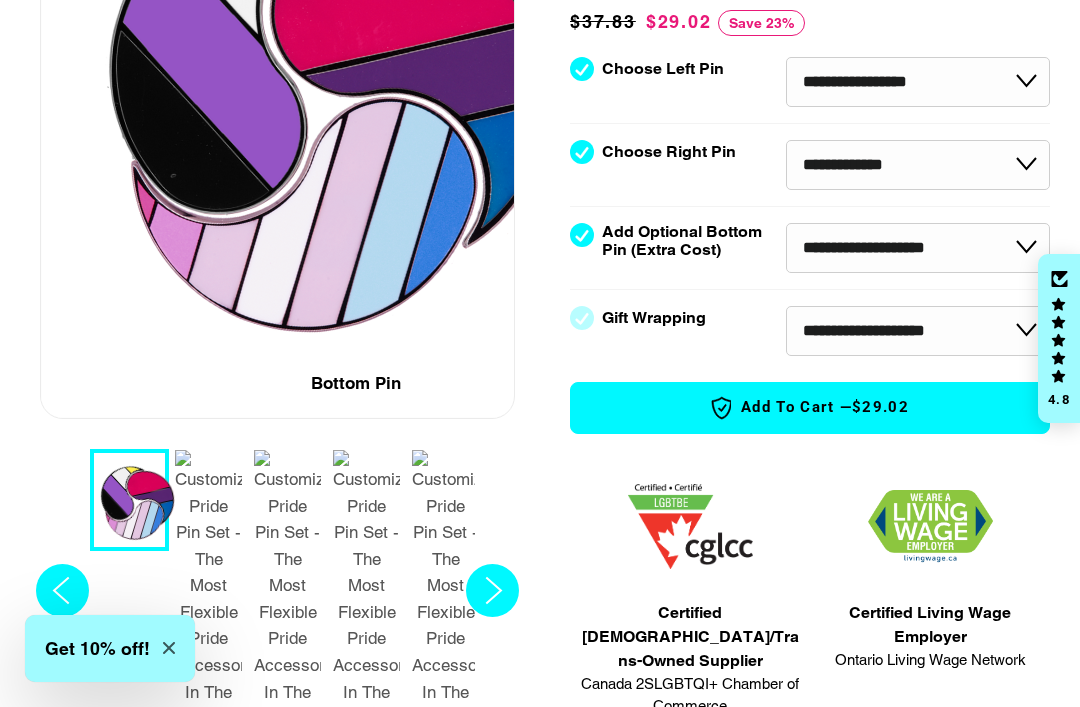click on "**********" at bounding box center (918, 248) 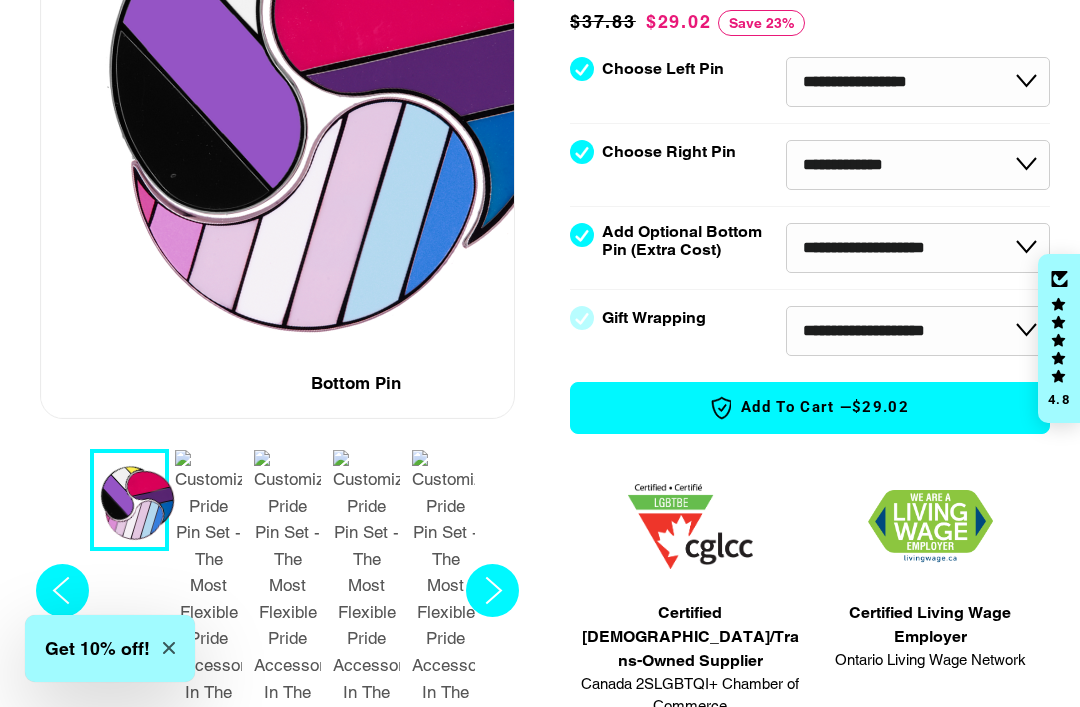 select on "**********" 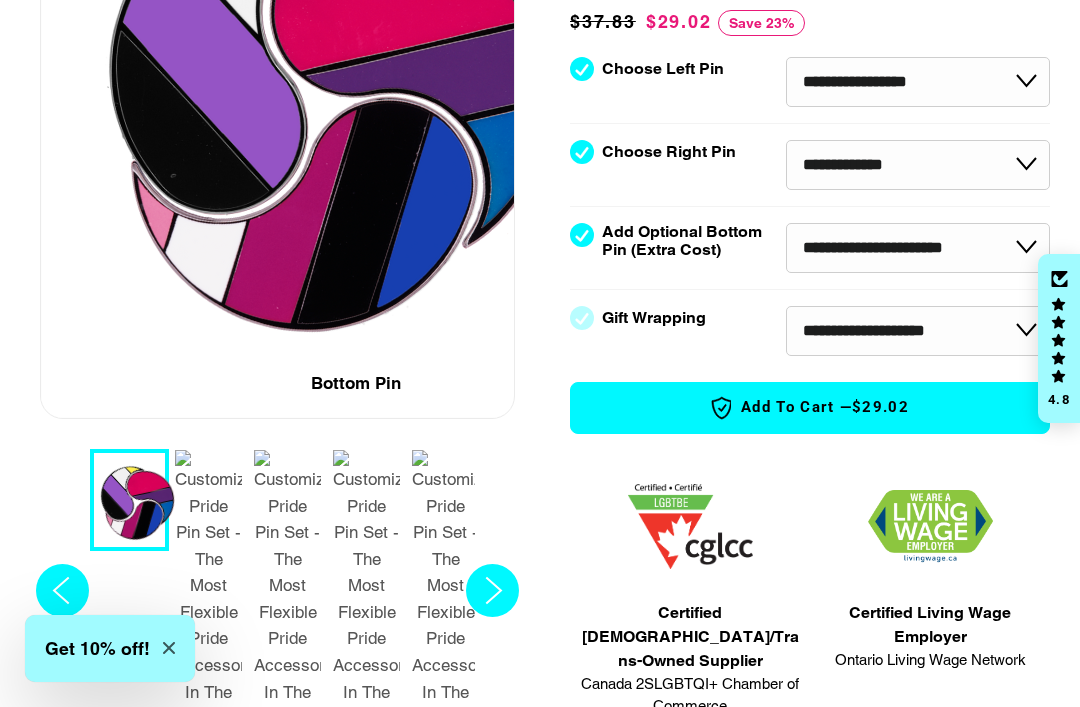 click on "**********" at bounding box center (918, 165) 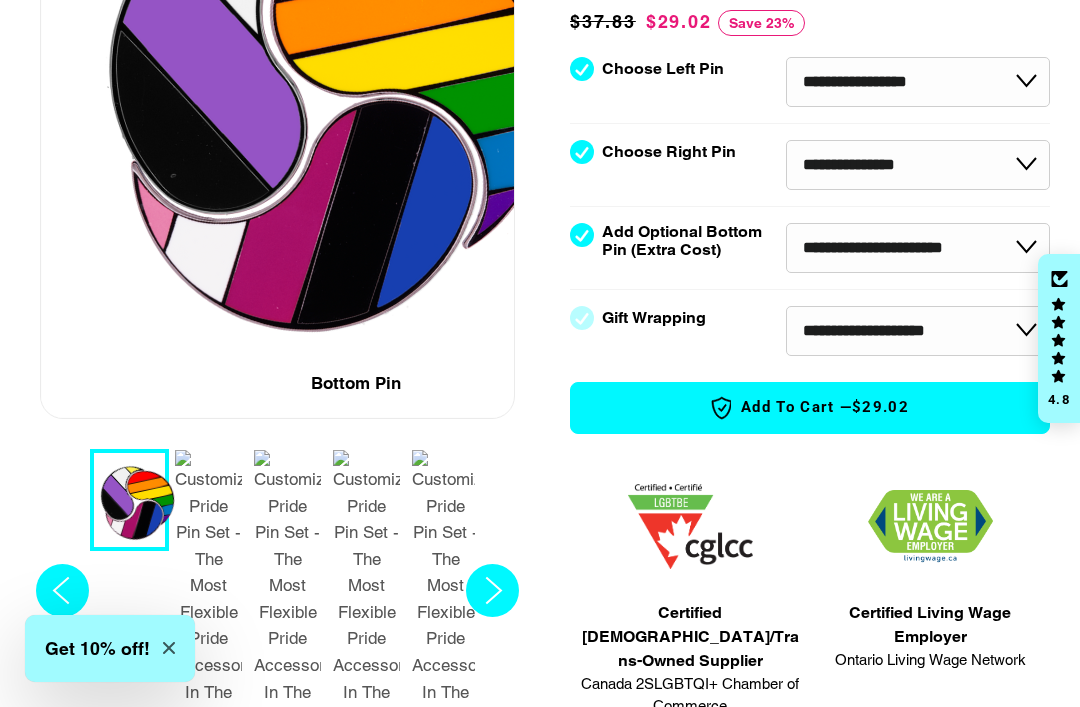 click on "**********" at bounding box center (918, 165) 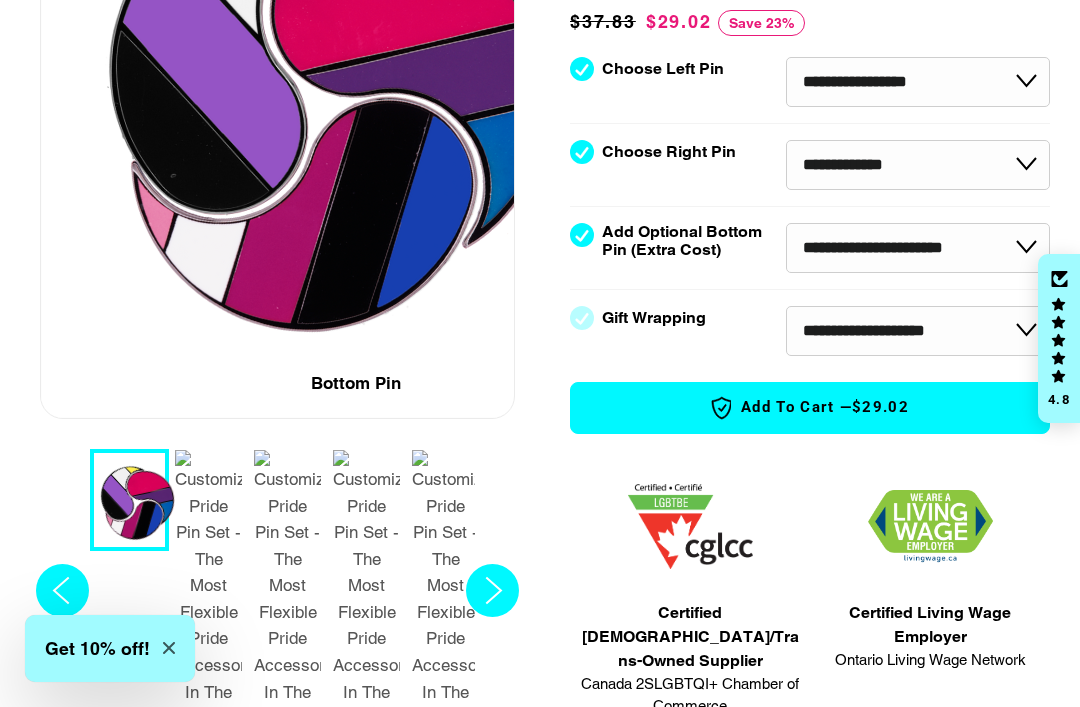 click on "**********" at bounding box center [918, 248] 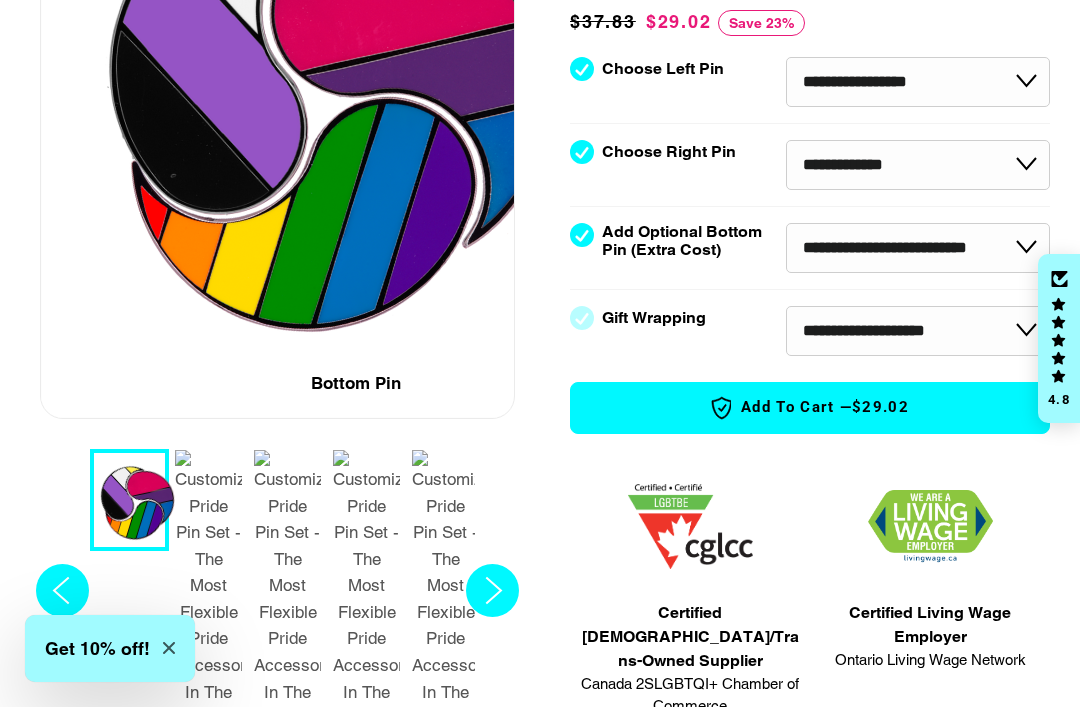 click on "**********" at bounding box center [918, 248] 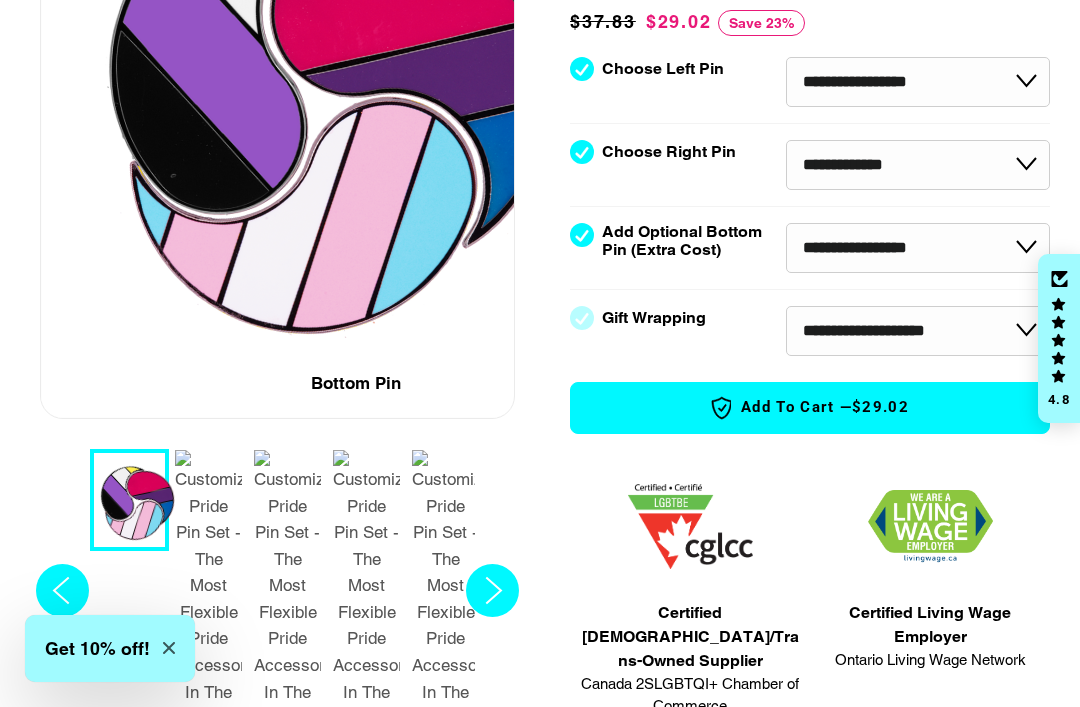 click on "**********" at bounding box center (918, 248) 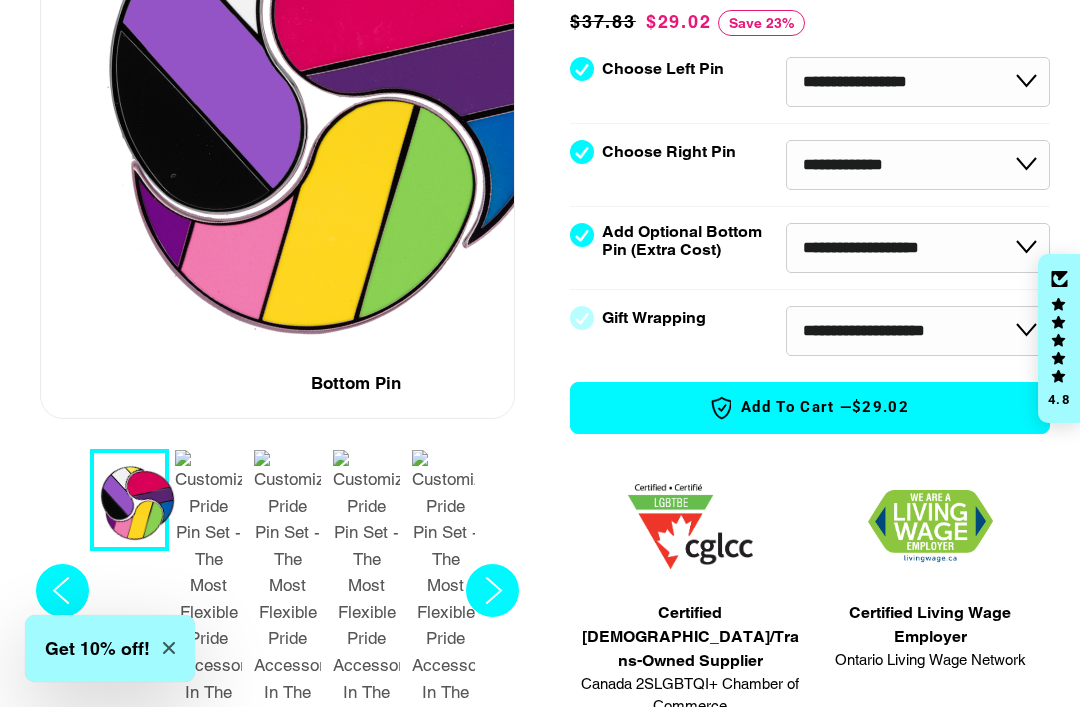 click on "**********" at bounding box center [918, 248] 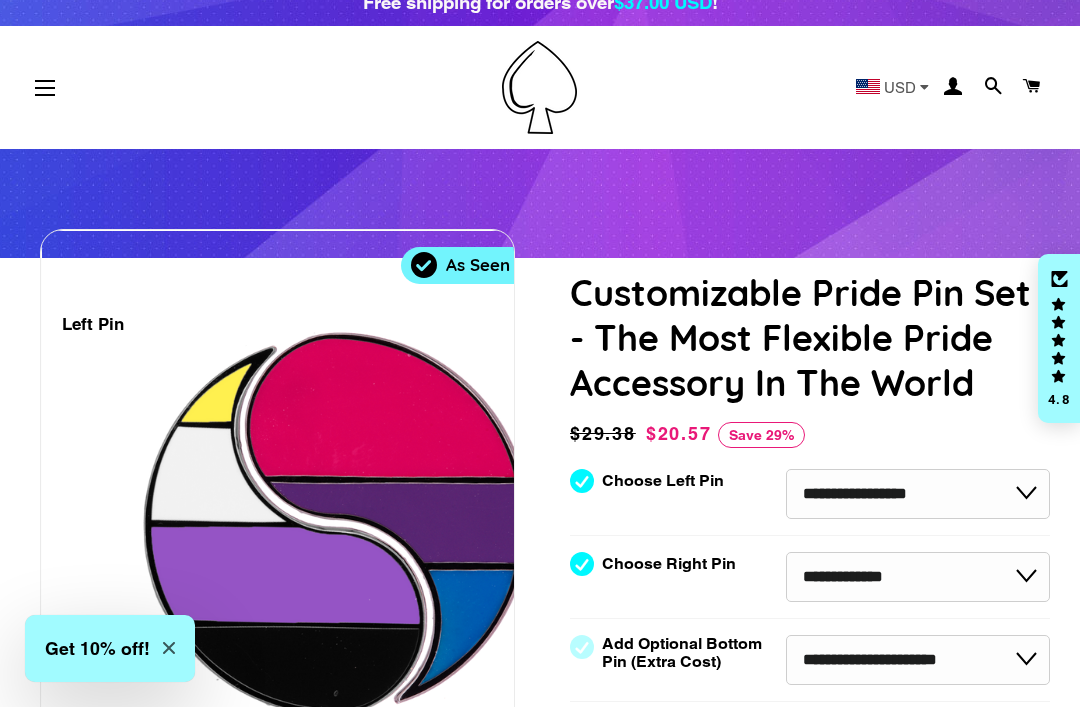 scroll, scrollTop: 0, scrollLeft: 0, axis: both 